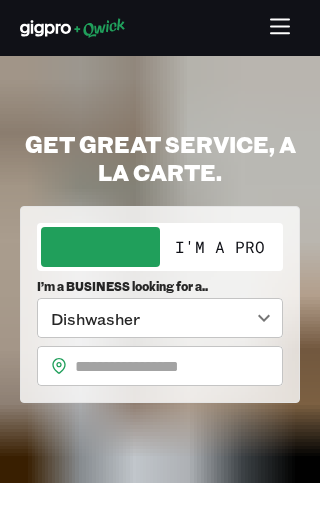 scroll, scrollTop: 0, scrollLeft: 0, axis: both 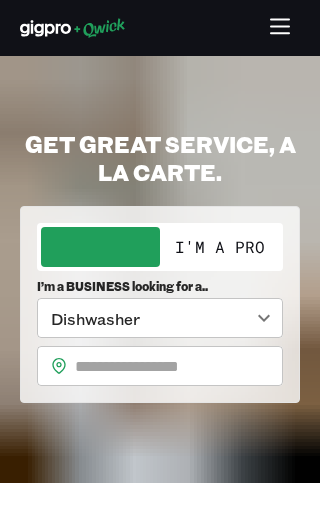 click on "I'm a Pro" at bounding box center (219, 247) 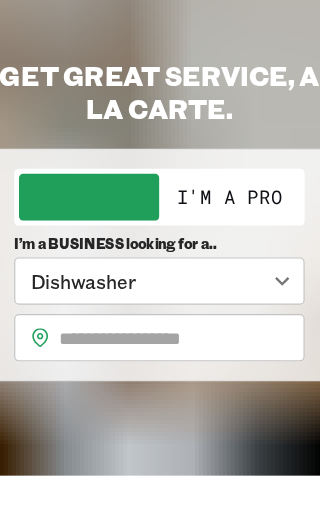 click on "I'm a Pro" at bounding box center (219, 247) 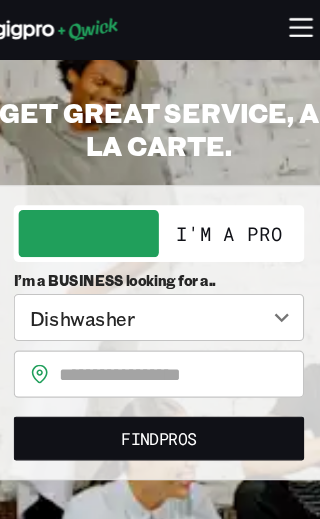 scroll, scrollTop: 43, scrollLeft: 0, axis: vertical 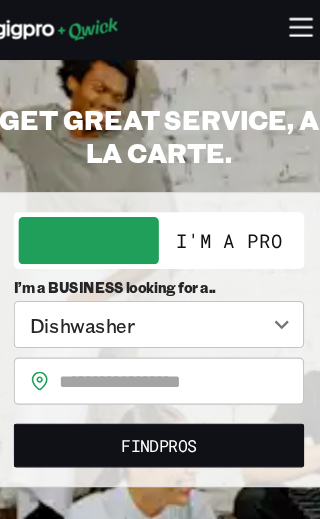 click on "I'm a Pro" at bounding box center [219, 204] 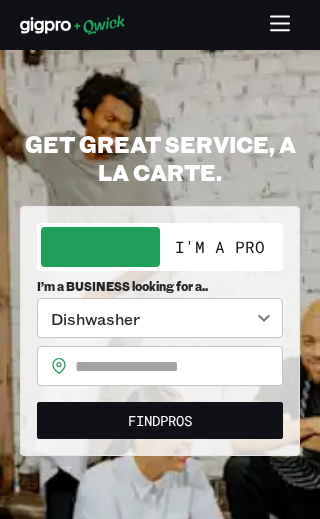 scroll, scrollTop: 0, scrollLeft: 0, axis: both 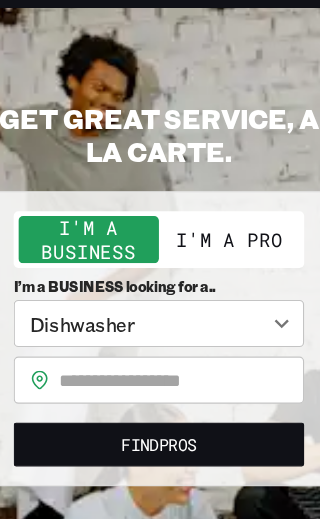 click on "I'm a Pro" at bounding box center [219, 247] 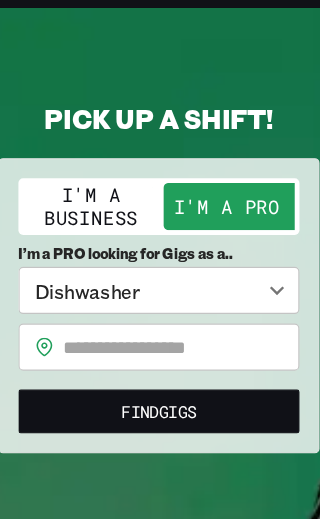 click on "**********" at bounding box center (160, 259) 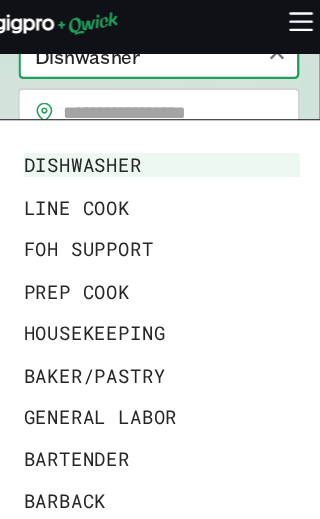 scroll, scrollTop: 242, scrollLeft: 0, axis: vertical 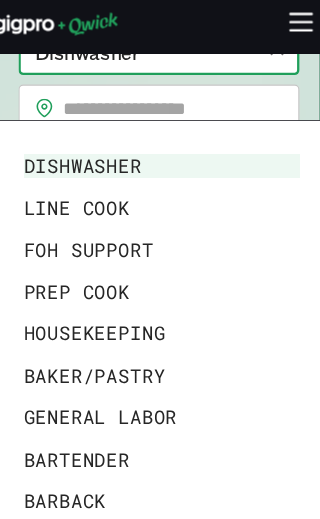 click on "Housekeeping" at bounding box center [162, 287] 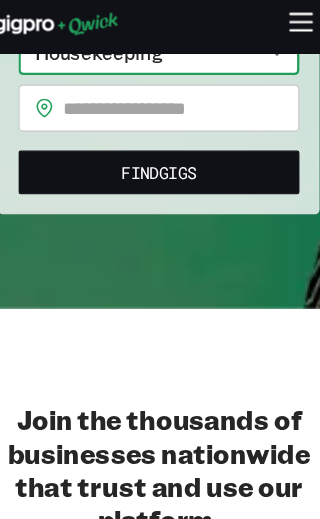 click at bounding box center (179, 96) 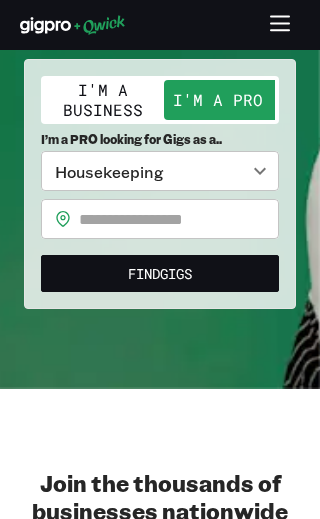 scroll, scrollTop: 0, scrollLeft: 0, axis: both 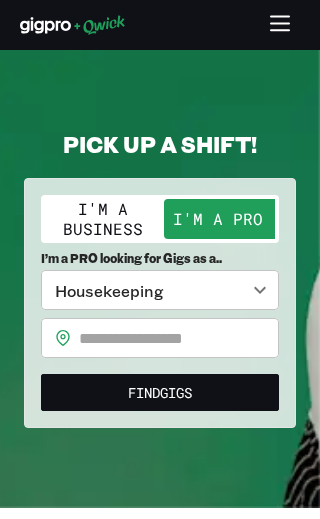 click at bounding box center [179, 338] 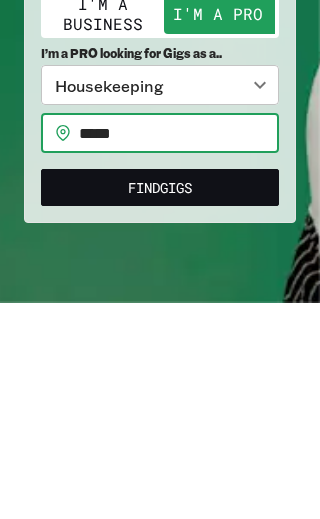 type on "*****" 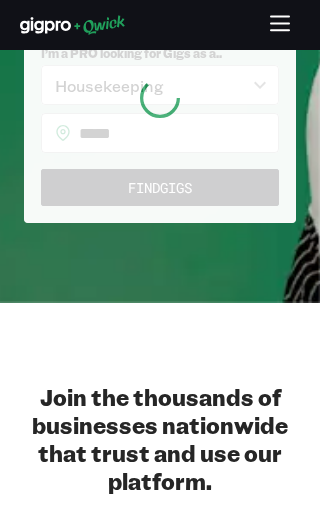 scroll, scrollTop: 205, scrollLeft: 0, axis: vertical 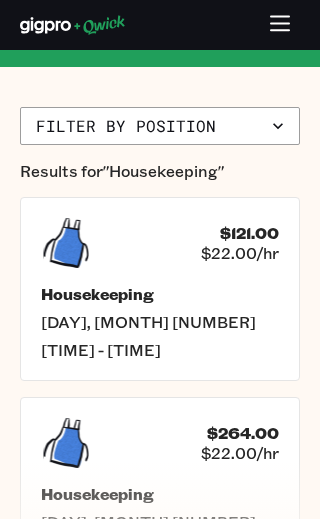 click on "Housekeeping" at bounding box center (160, 294) 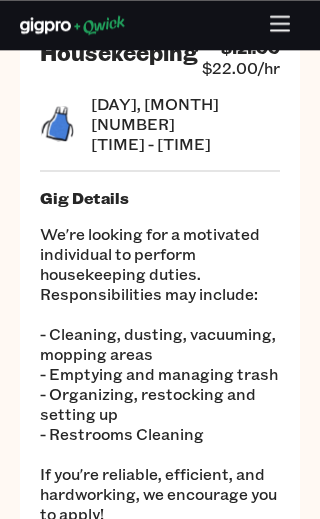 scroll, scrollTop: 366, scrollLeft: 0, axis: vertical 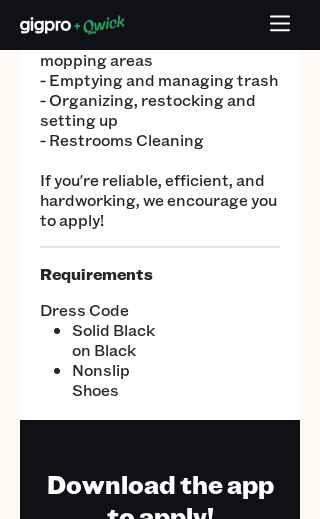 click on "Dress Code Solid Black on Black Nonslip Shoes" at bounding box center [160, 342] 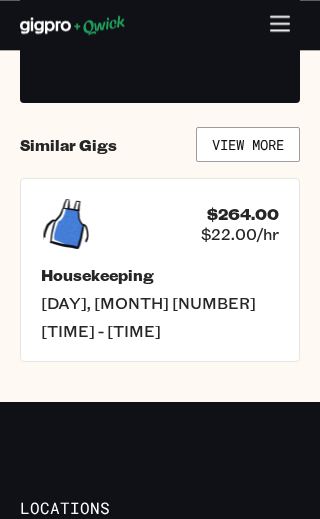 scroll, scrollTop: 959, scrollLeft: 0, axis: vertical 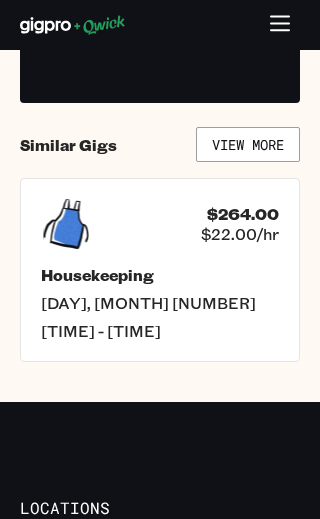 click on "[DAY], [MONTH] [NUMBER]" at bounding box center (160, 303) 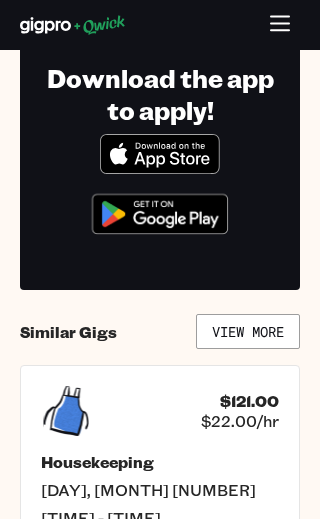 scroll, scrollTop: 772, scrollLeft: 0, axis: vertical 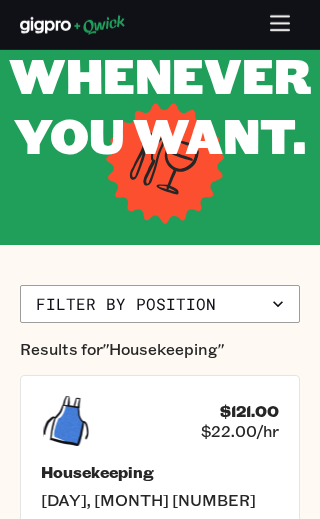 click 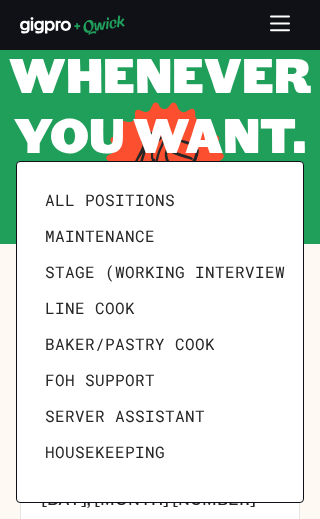 click on "All Positions" at bounding box center (110, 200) 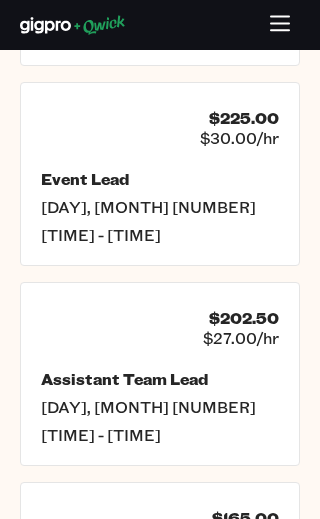 scroll, scrollTop: 2432, scrollLeft: 0, axis: vertical 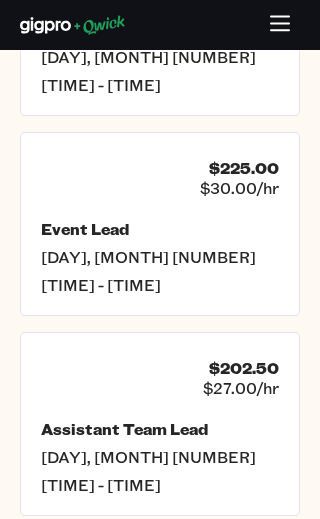 click 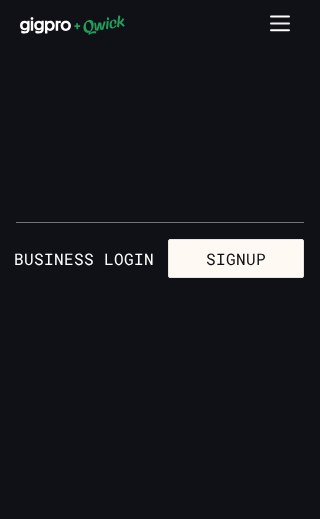 scroll, scrollTop: 0, scrollLeft: 0, axis: both 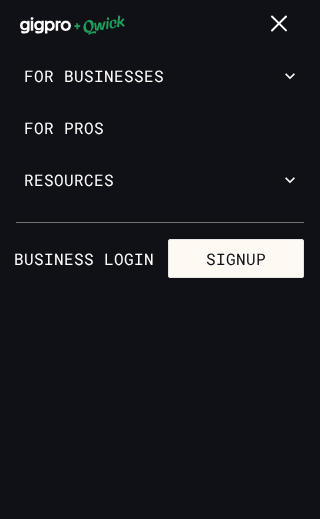 click on "Signup" at bounding box center [236, 259] 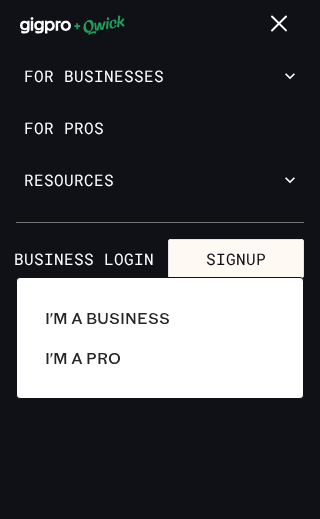 click on "I'm a Pro" at bounding box center (162, 358) 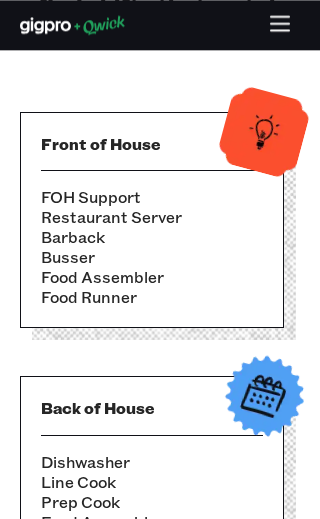 scroll, scrollTop: 720, scrollLeft: 0, axis: vertical 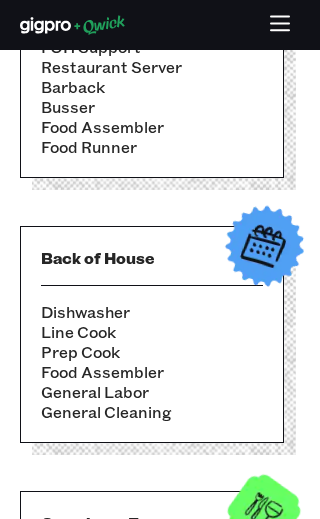 click on "Food Assembler" at bounding box center [152, 127] 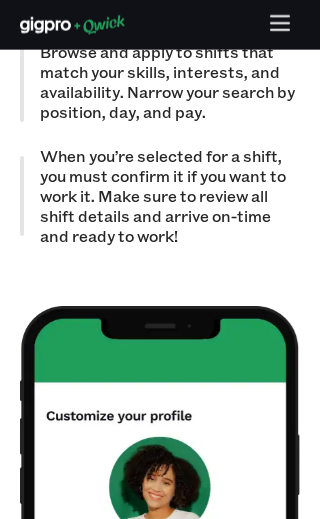 scroll, scrollTop: 2689, scrollLeft: 0, axis: vertical 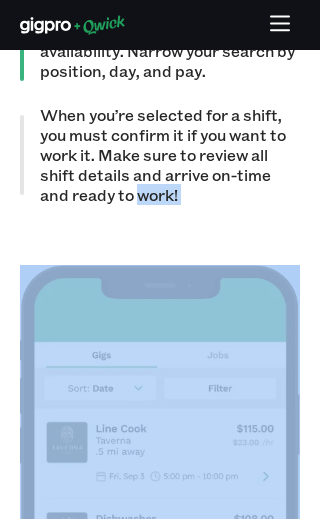 click on "When you’re selected for a shift, you must confirm it if you want to work it. Make sure to review all shift details and arrive on-time and ready to work!" at bounding box center [170, 155] 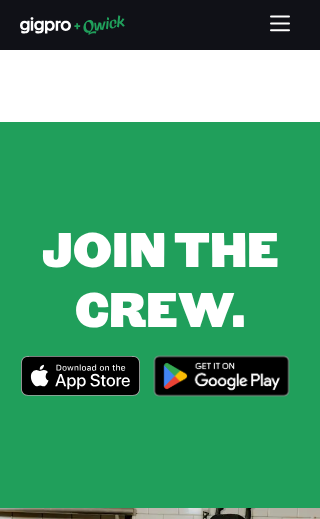 scroll, scrollTop: 3550, scrollLeft: 0, axis: vertical 